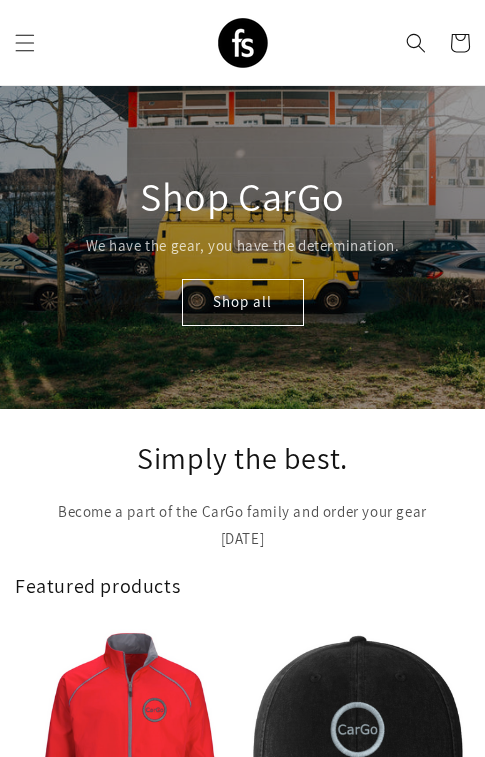 scroll, scrollTop: 0, scrollLeft: 0, axis: both 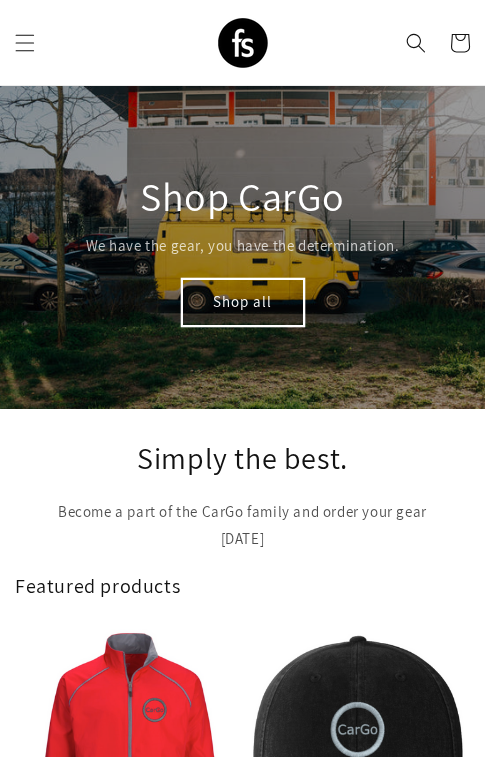 click on "Shop all" at bounding box center (243, 302) 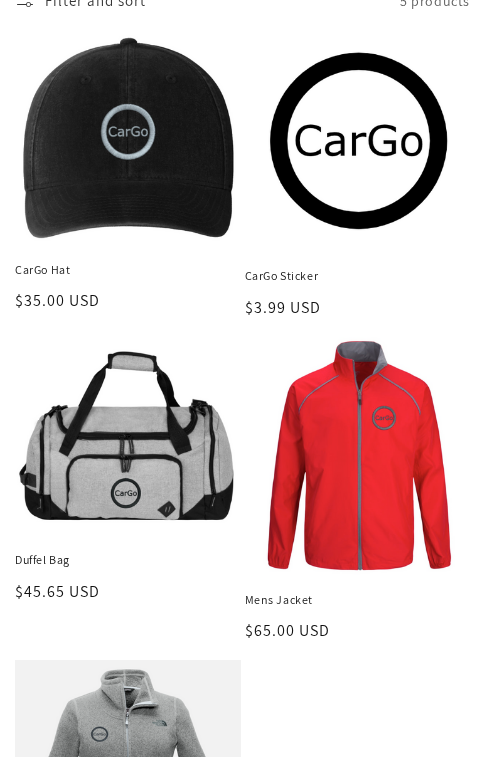 scroll, scrollTop: 344, scrollLeft: 0, axis: vertical 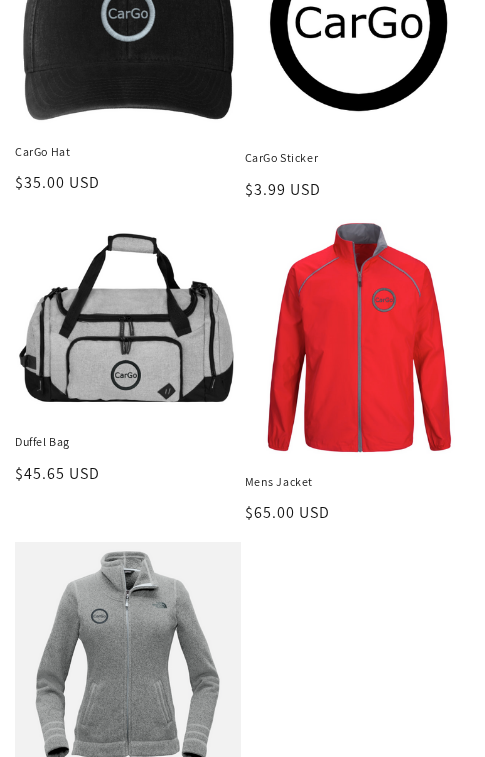 click on "Mens Jacket" at bounding box center [358, 482] 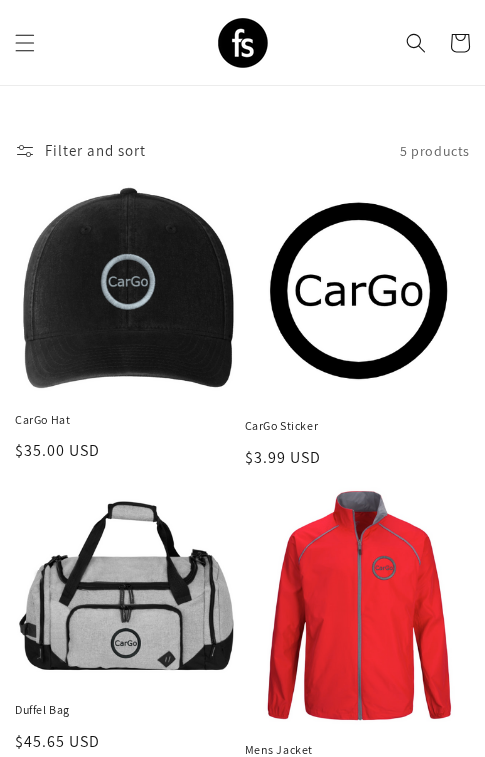scroll, scrollTop: 29, scrollLeft: 0, axis: vertical 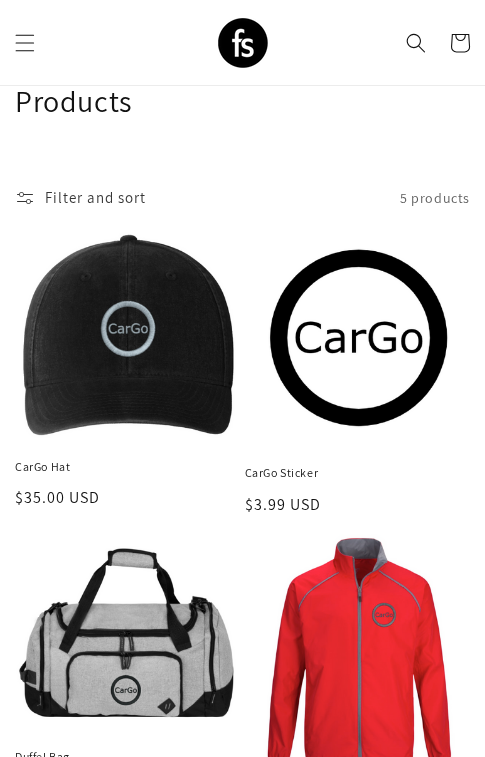 click on "CarGo Hat" at bounding box center (128, 467) 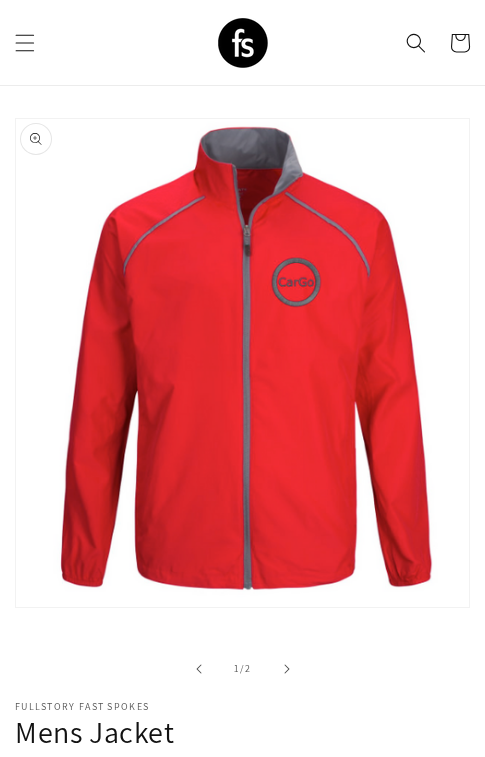 scroll, scrollTop: 0, scrollLeft: 0, axis: both 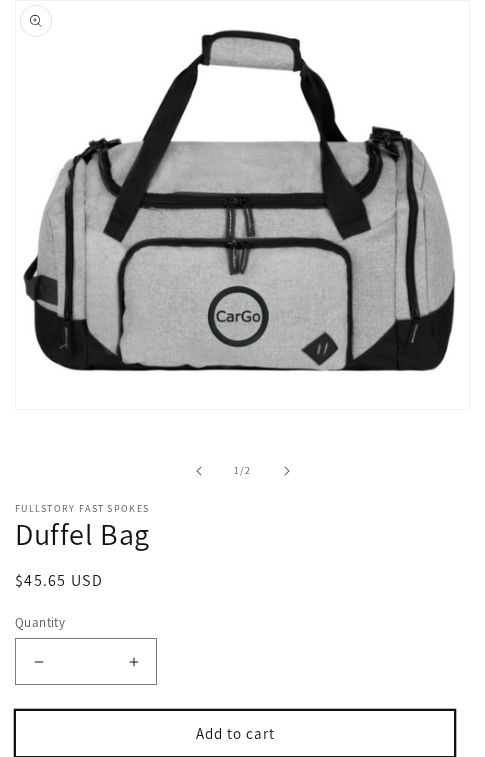 click on "Add to cart" at bounding box center [235, 733] 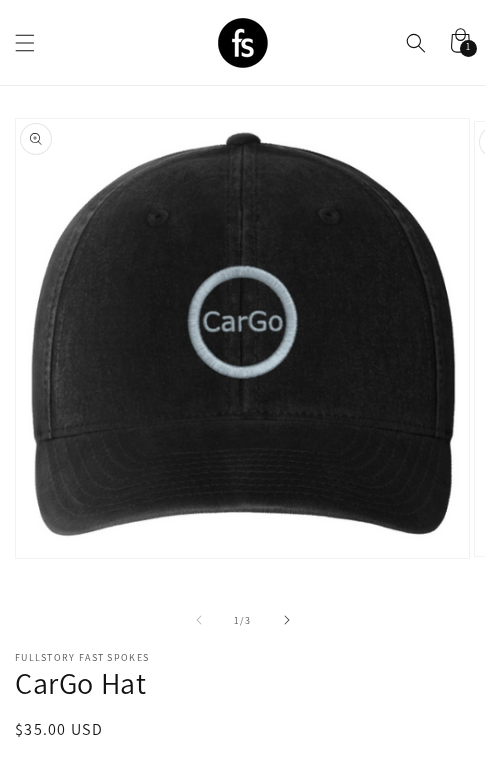 scroll, scrollTop: 70, scrollLeft: 0, axis: vertical 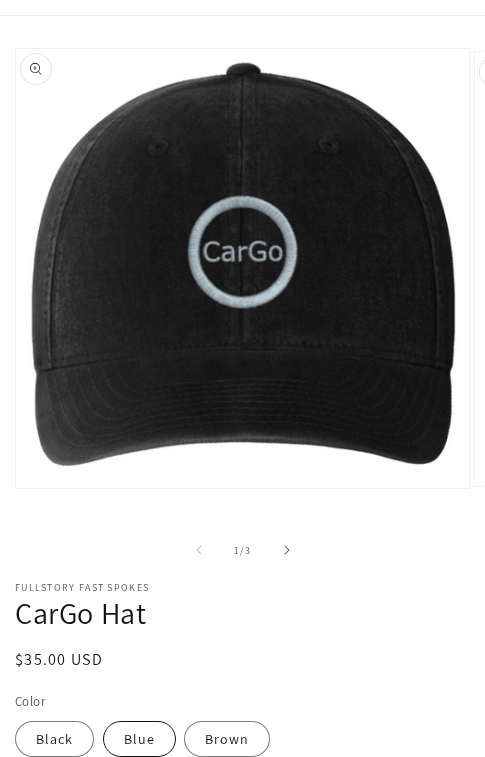 click on "Blue" at bounding box center (139, 739) 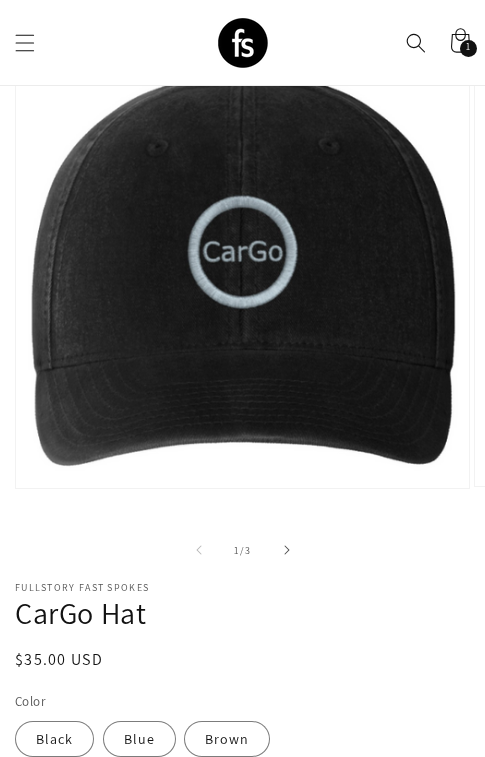 scroll, scrollTop: 231, scrollLeft: 0, axis: vertical 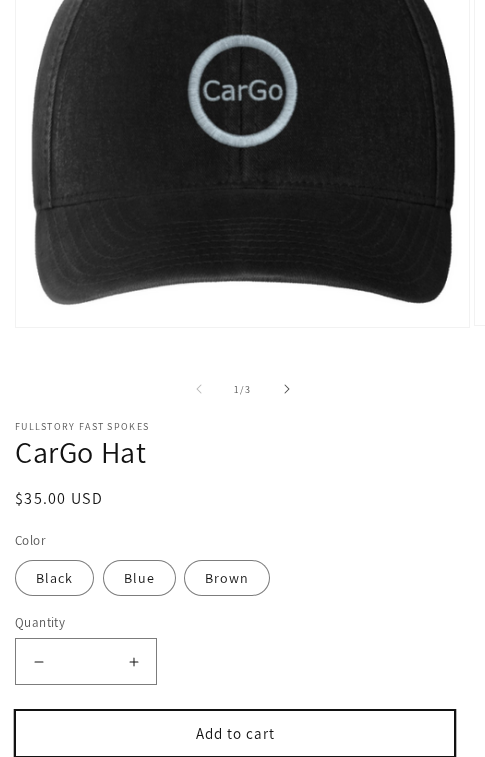 click on "Add to cart" at bounding box center [235, 733] 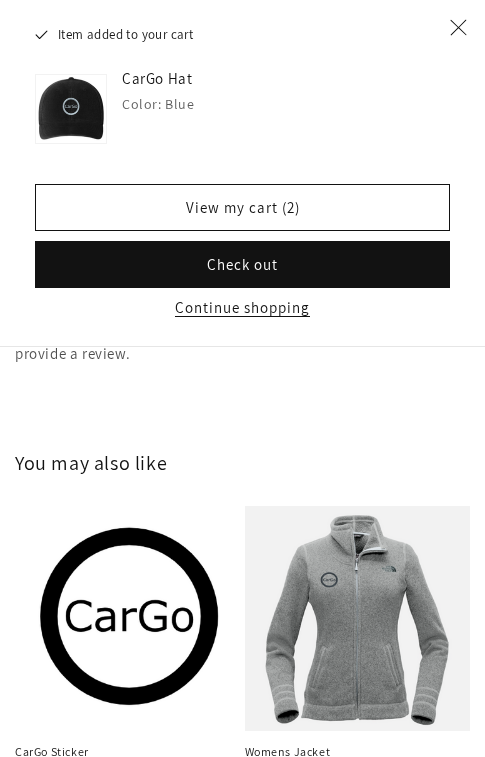 scroll, scrollTop: 1732, scrollLeft: 0, axis: vertical 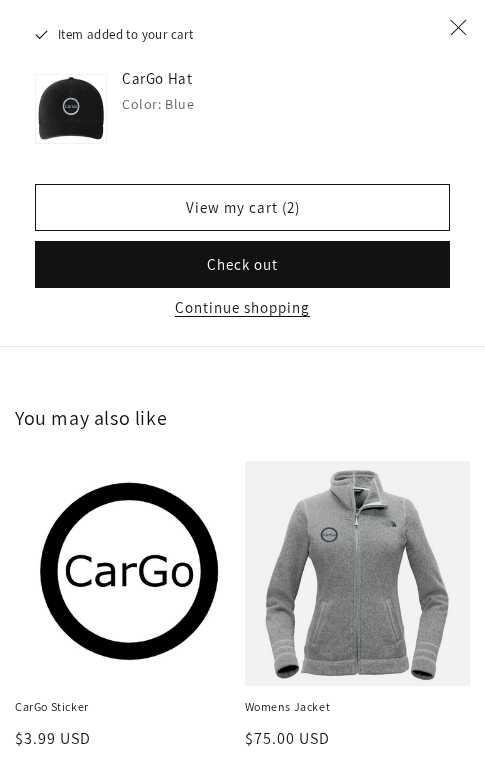 click on "CarGo Sticker" at bounding box center [128, 707] 